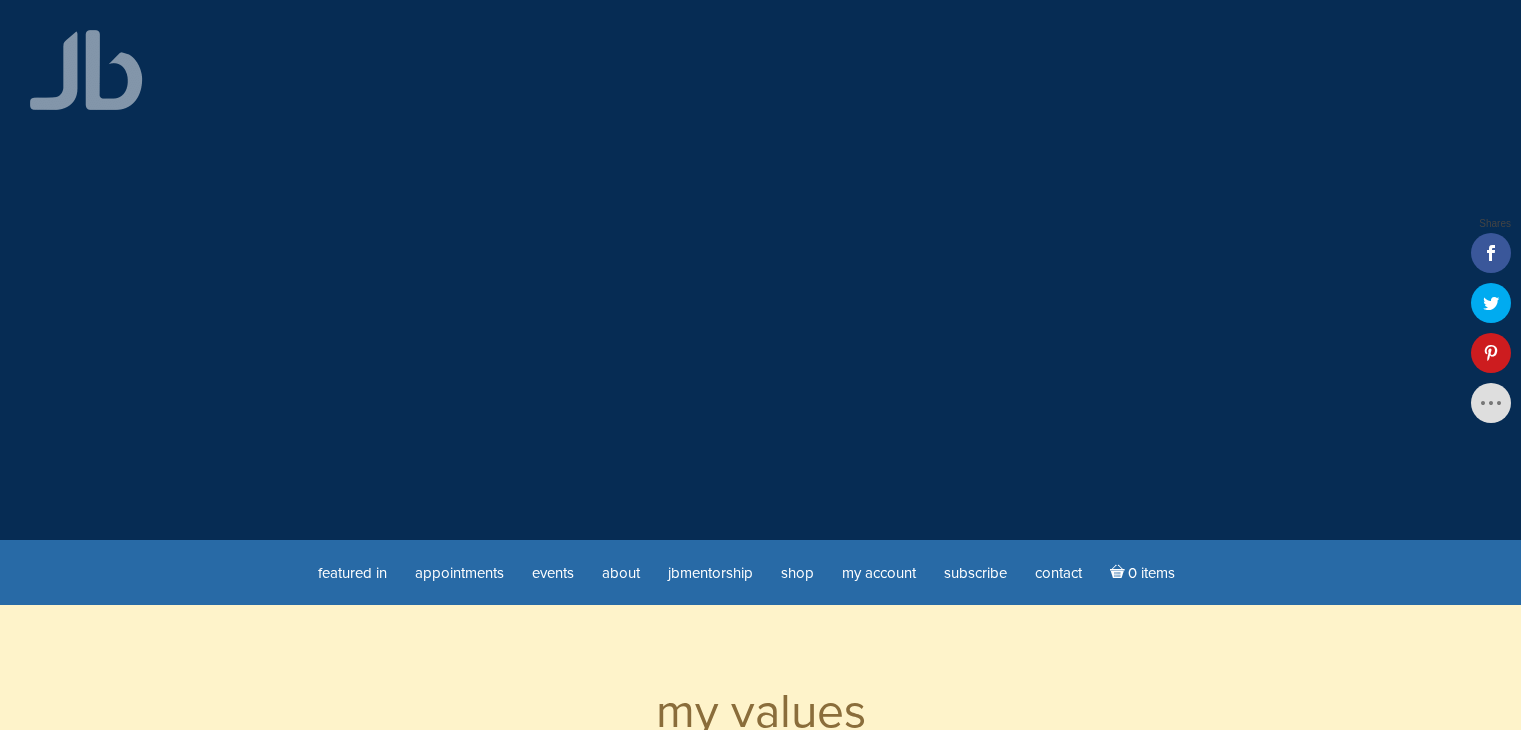 scroll, scrollTop: 0, scrollLeft: 0, axis: both 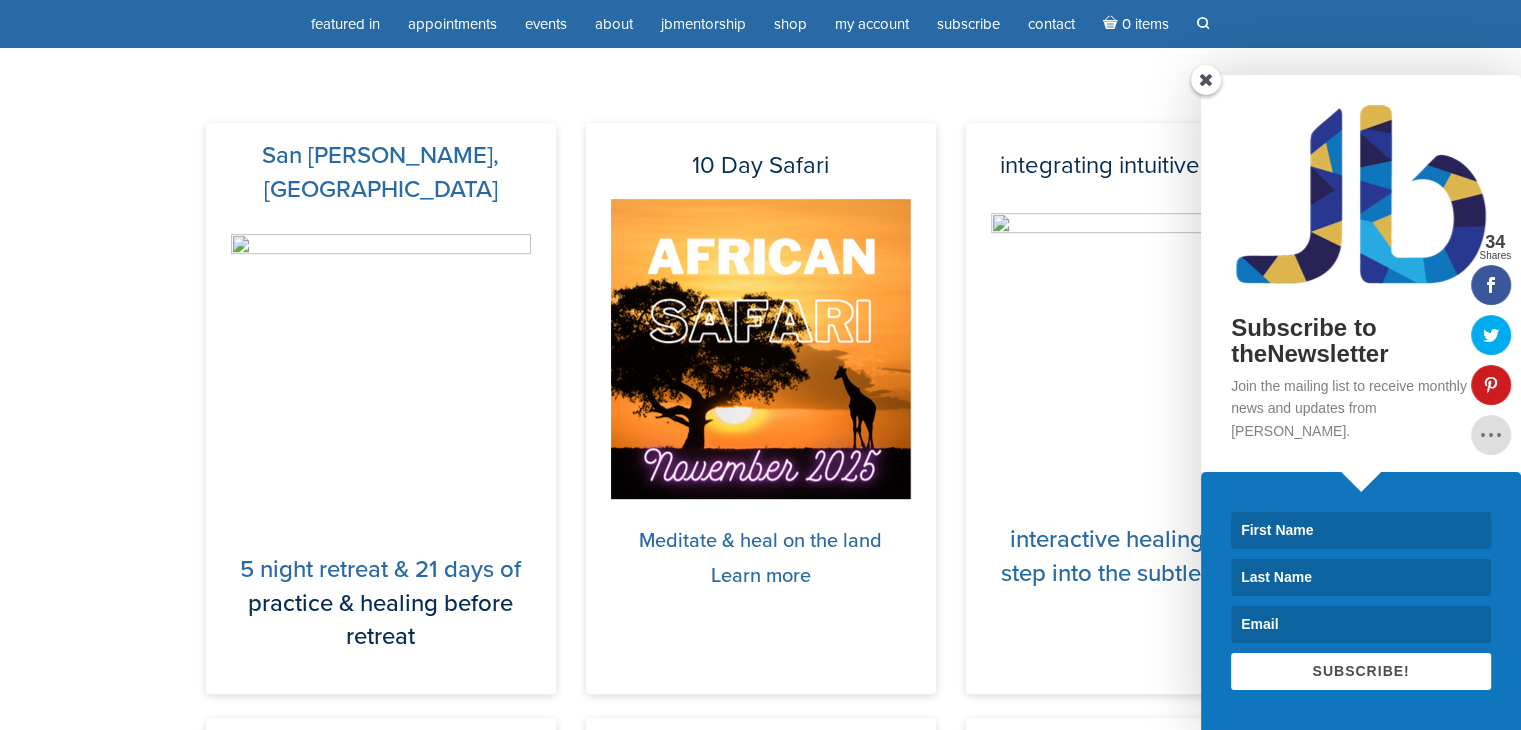 click at bounding box center [1206, 80] 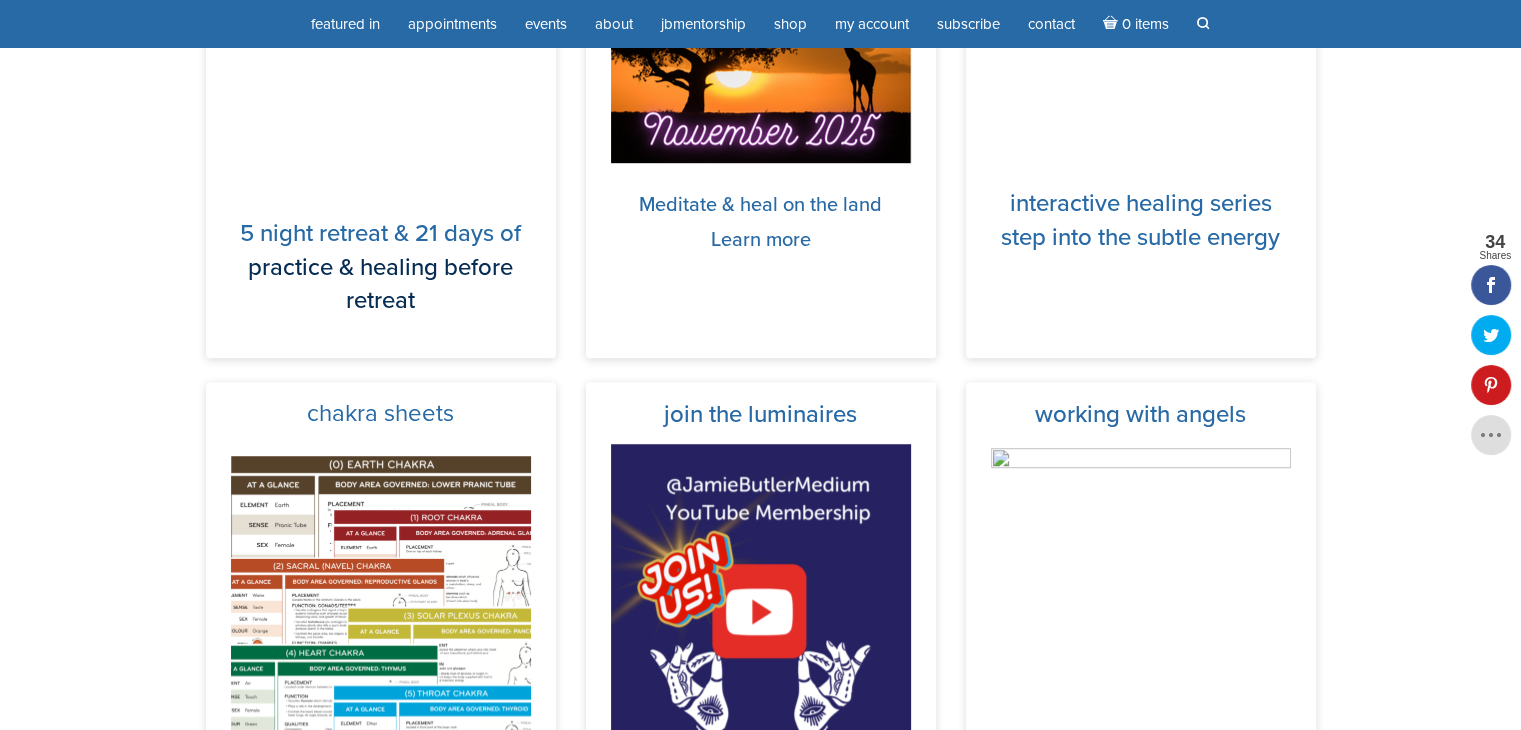 scroll, scrollTop: 1332, scrollLeft: 0, axis: vertical 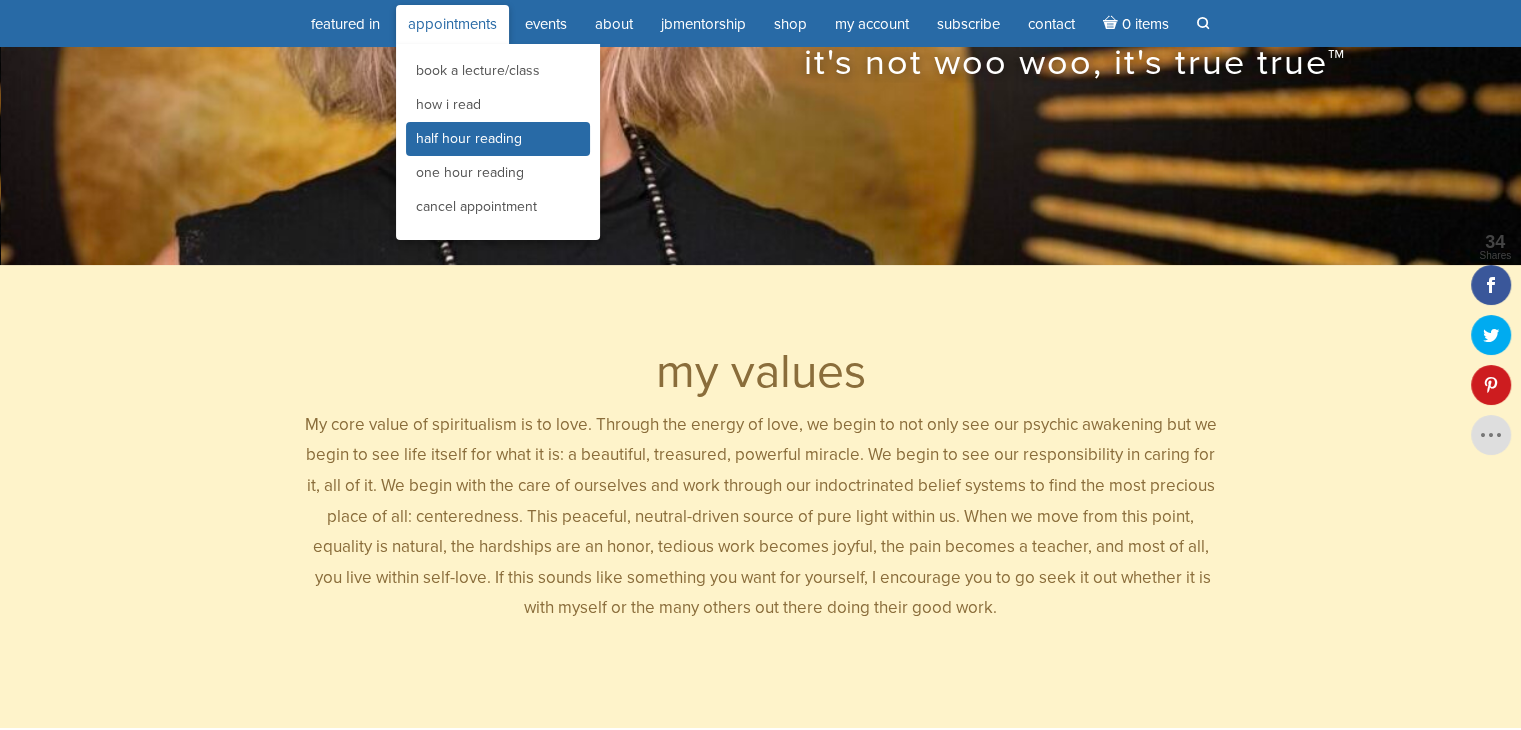 click on "Half Hour Reading" at bounding box center (469, 138) 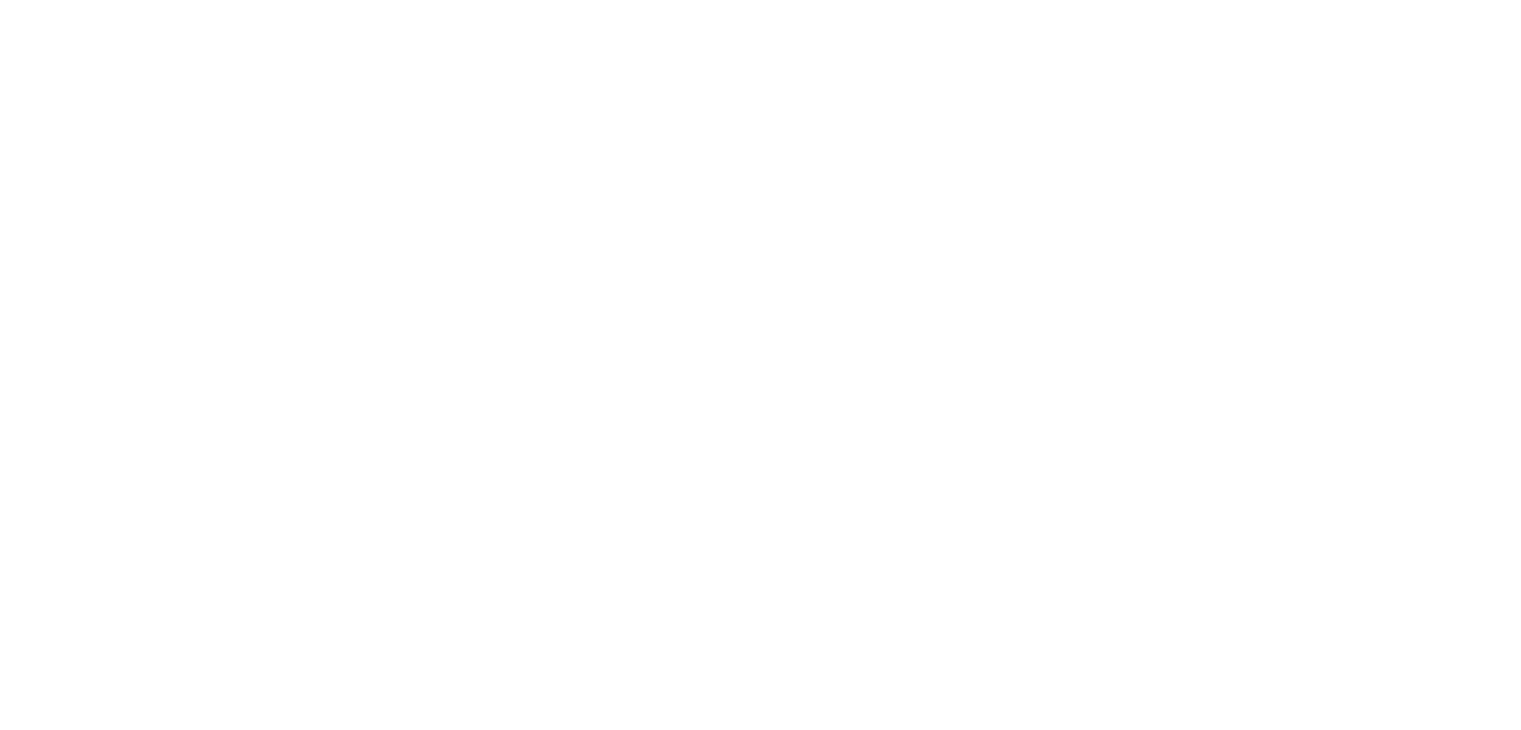 scroll, scrollTop: 0, scrollLeft: 0, axis: both 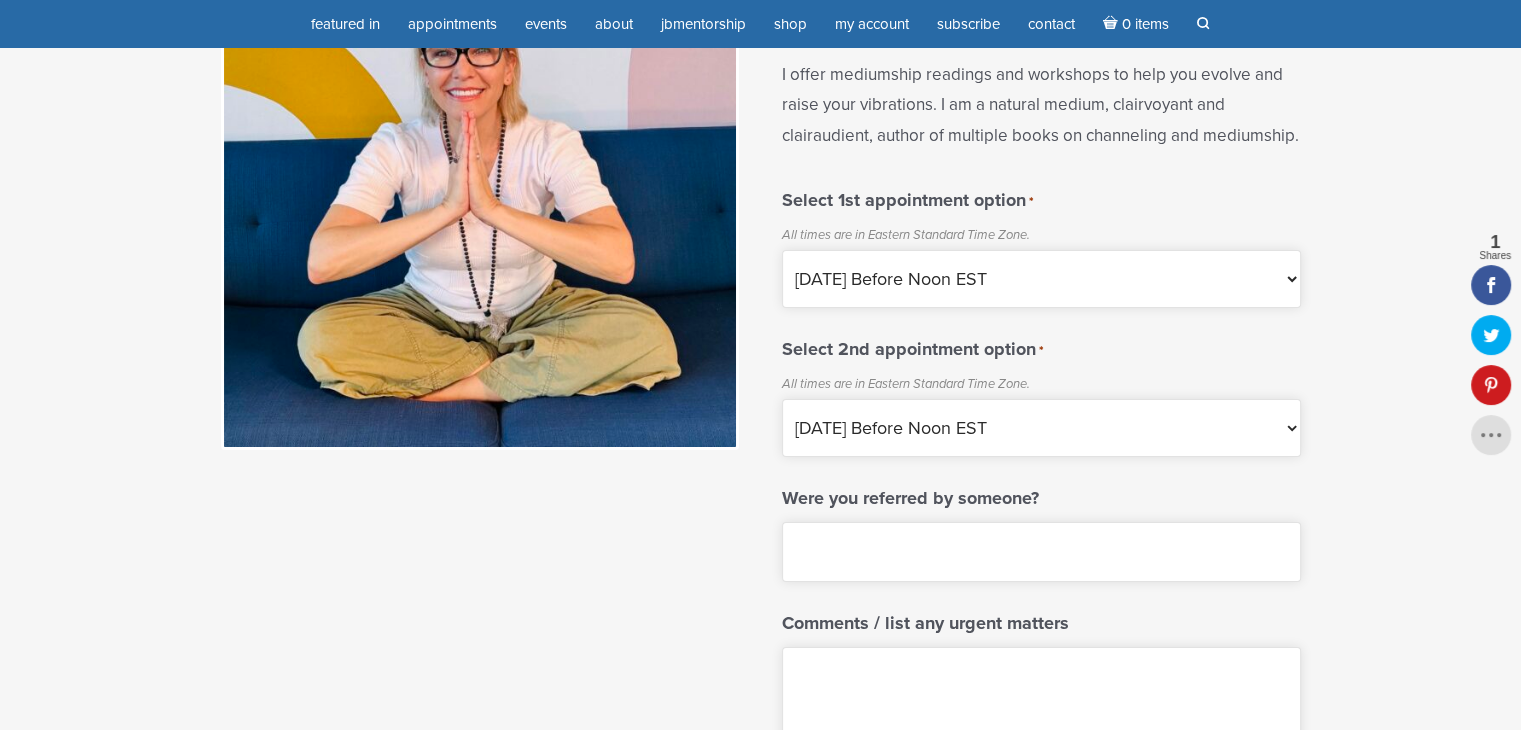 drag, startPoint x: 1519, startPoint y: 160, endPoint x: 1535, endPoint y: 241, distance: 82.565125 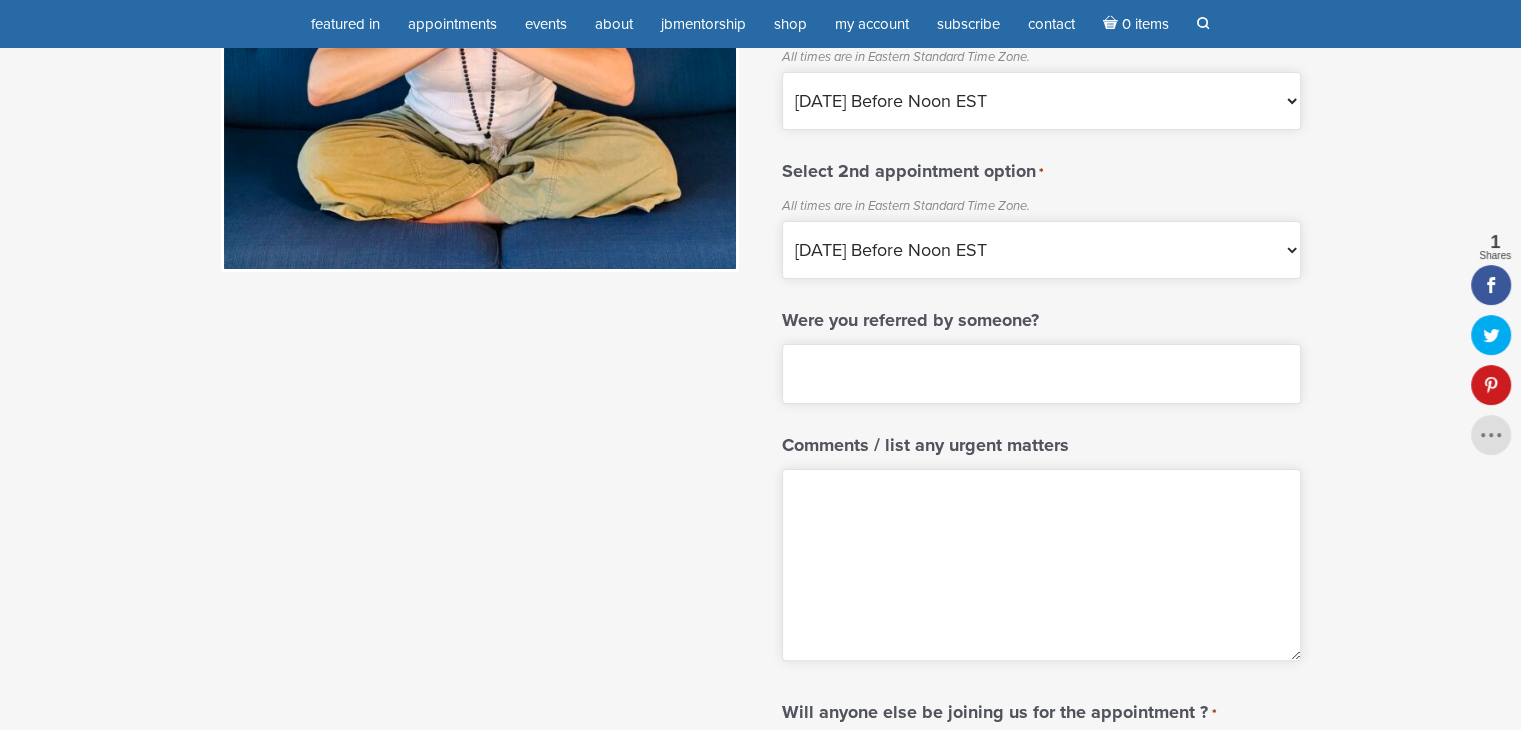 scroll, scrollTop: 0, scrollLeft: 0, axis: both 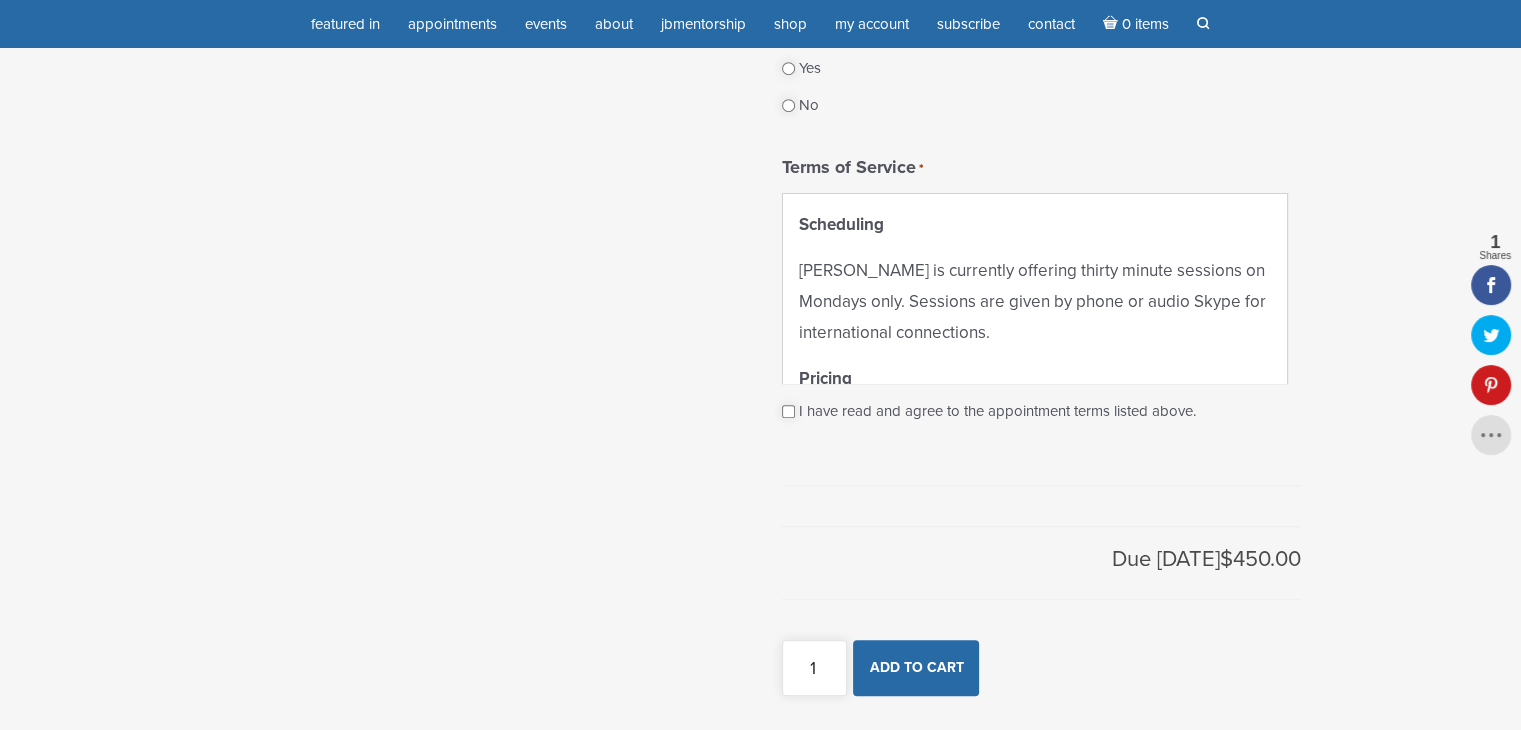 drag, startPoint x: 1461, startPoint y: 371, endPoint x: 1459, endPoint y: 273, distance: 98.02041 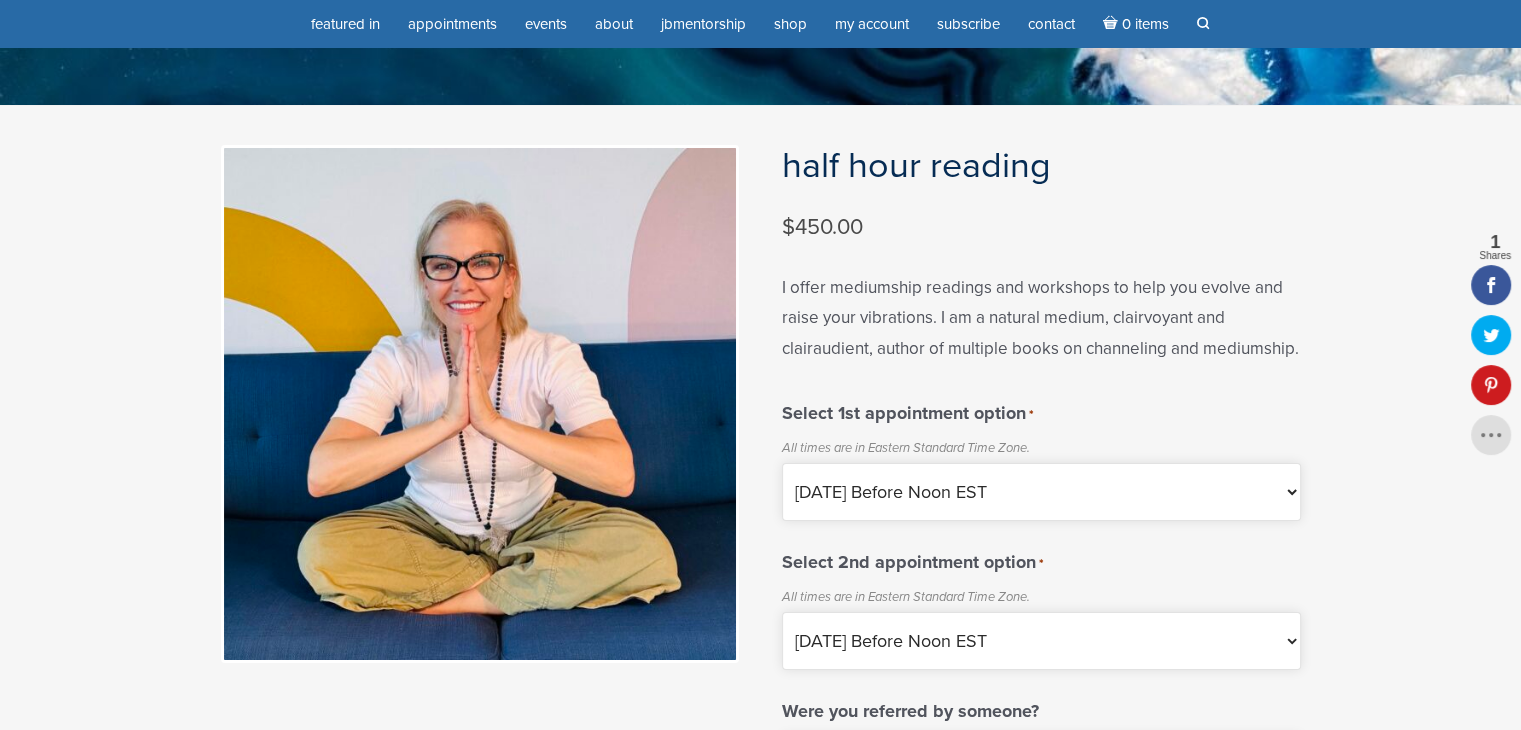 scroll, scrollTop: 52, scrollLeft: 0, axis: vertical 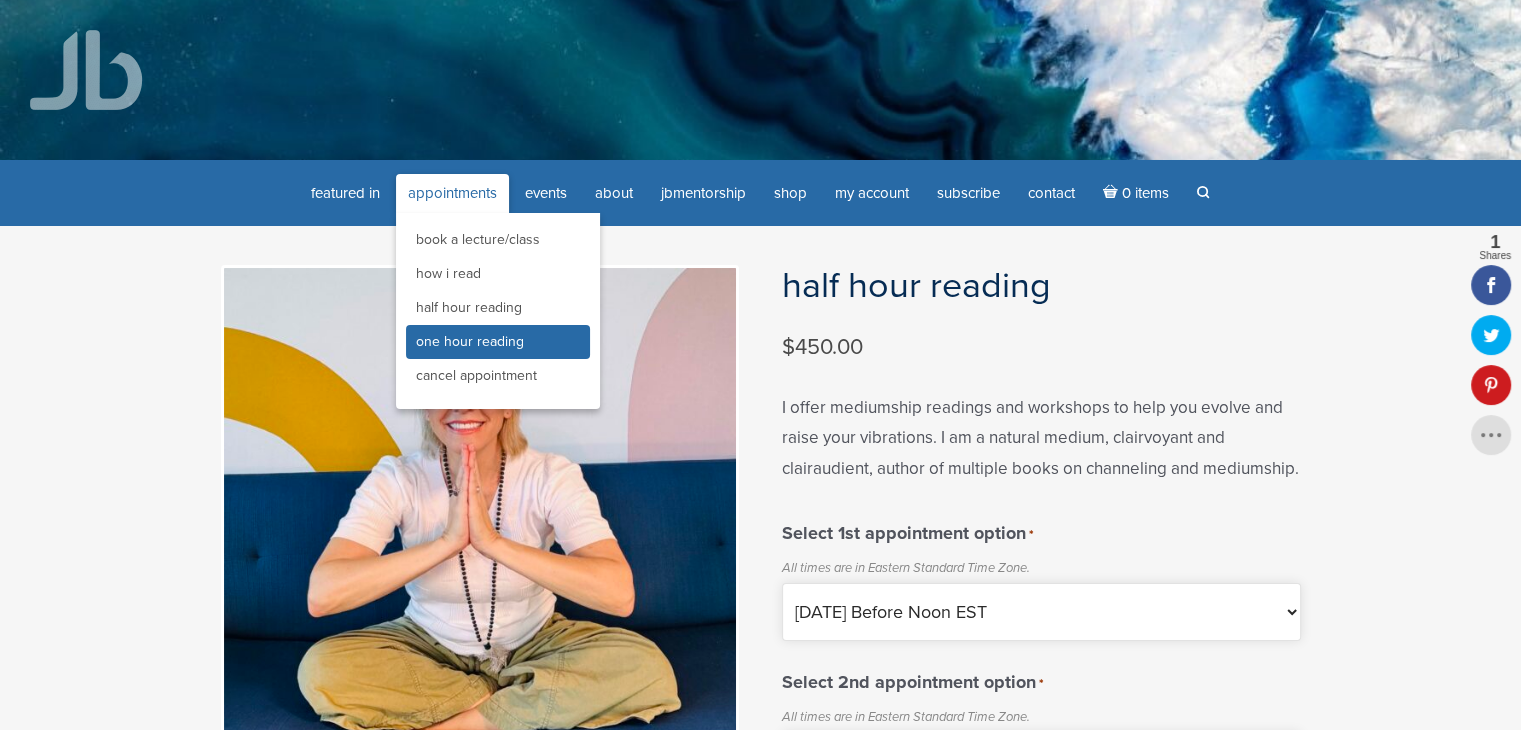click on "One Hour Reading" at bounding box center (470, 341) 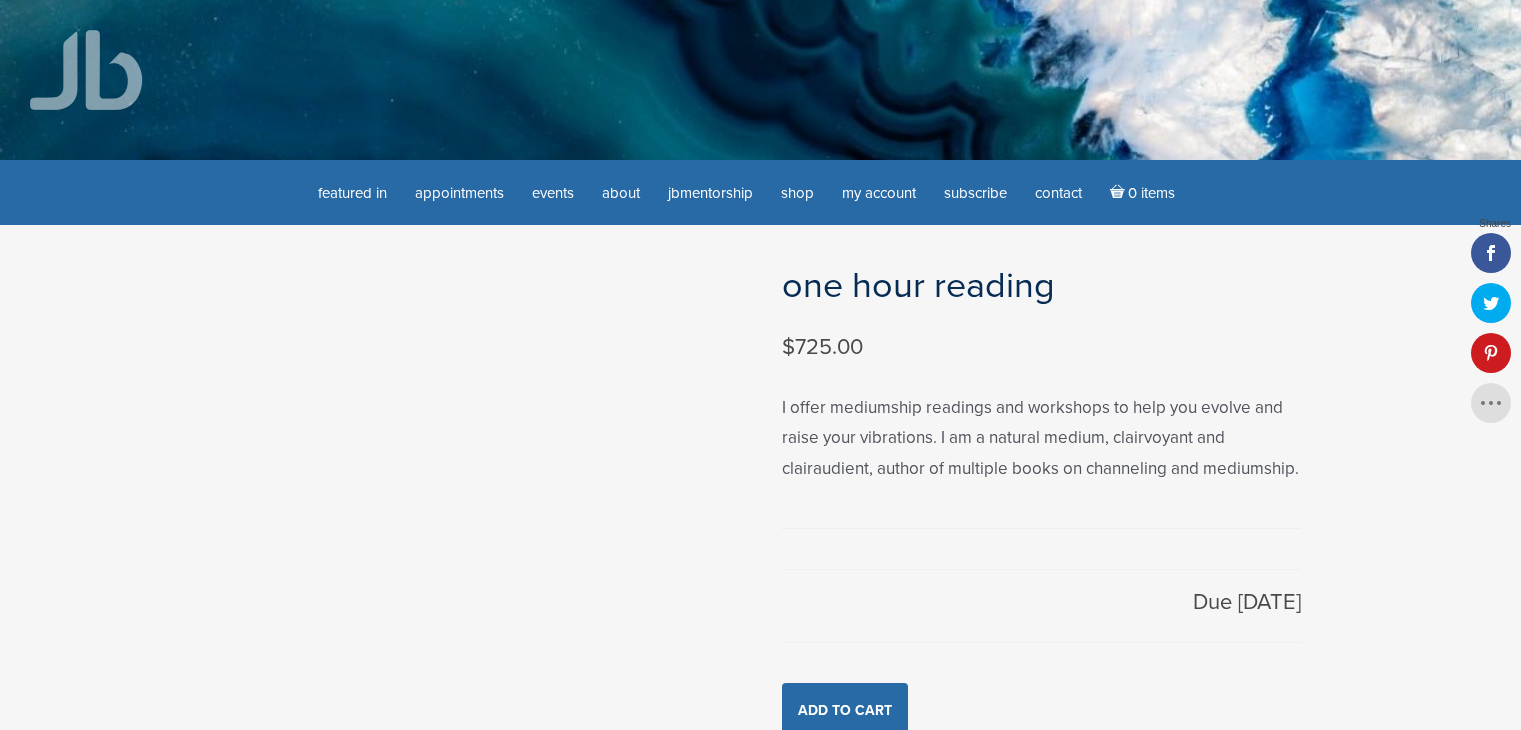 scroll, scrollTop: 0, scrollLeft: 0, axis: both 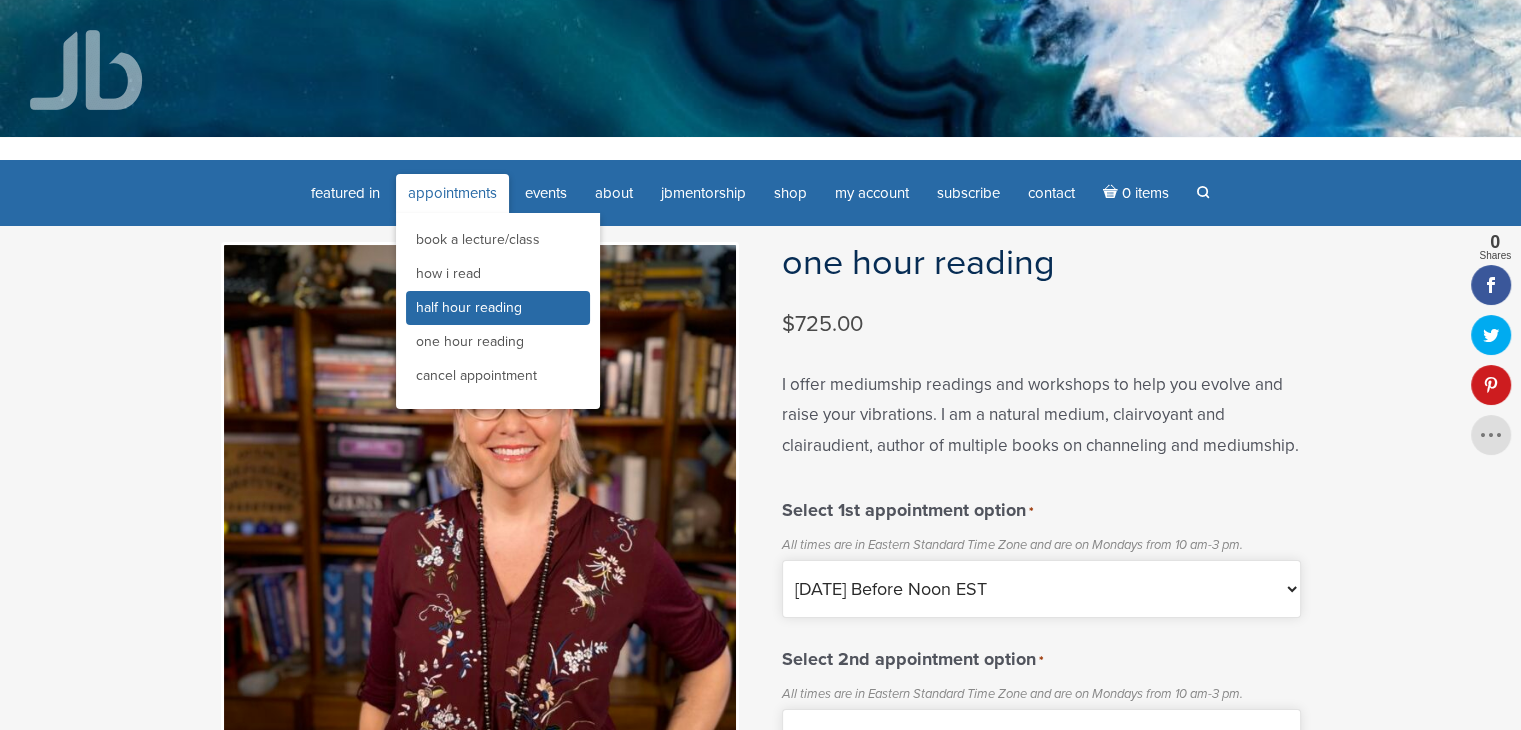 click on "Half Hour Reading" at bounding box center (469, 307) 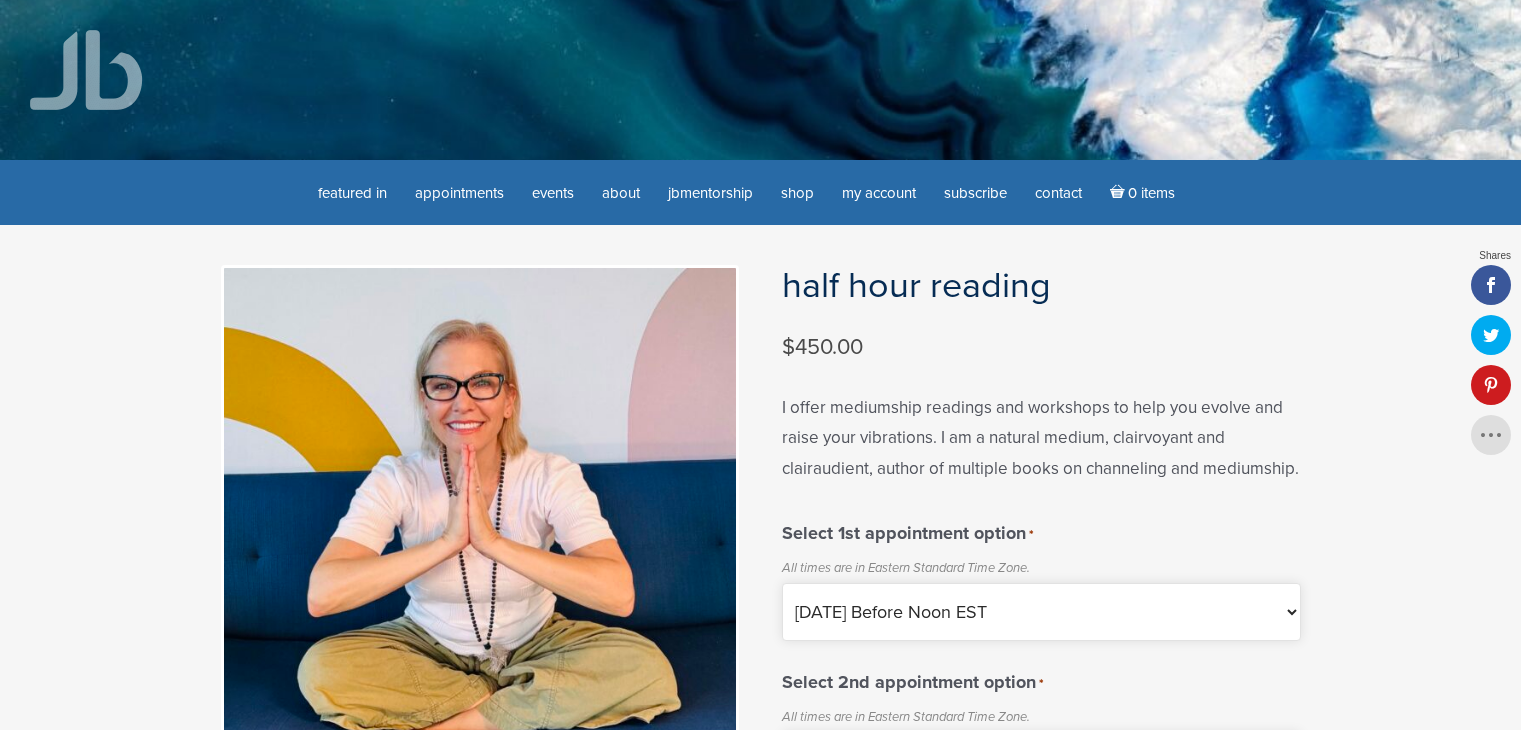 scroll, scrollTop: 0, scrollLeft: 0, axis: both 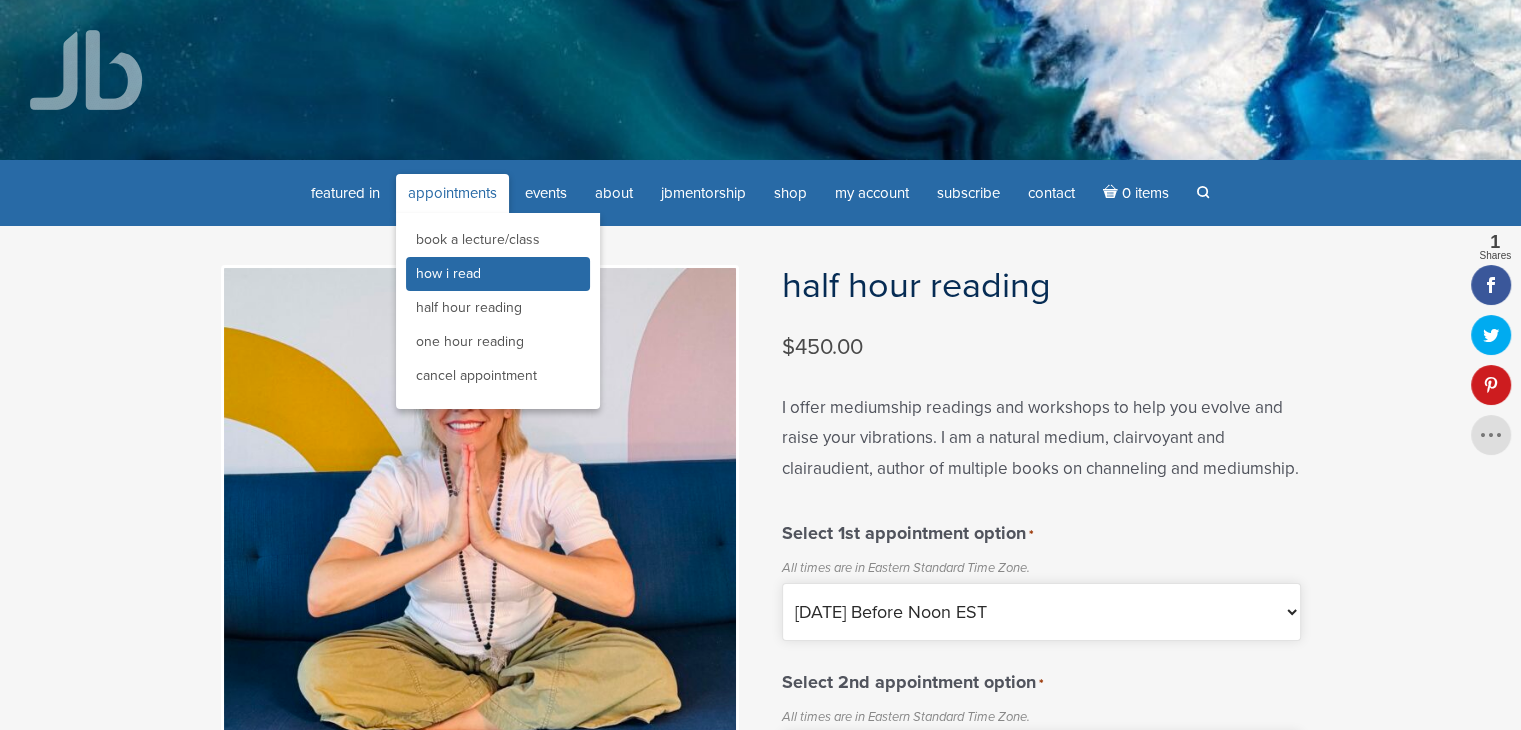 click on "How I Read" at bounding box center (448, 273) 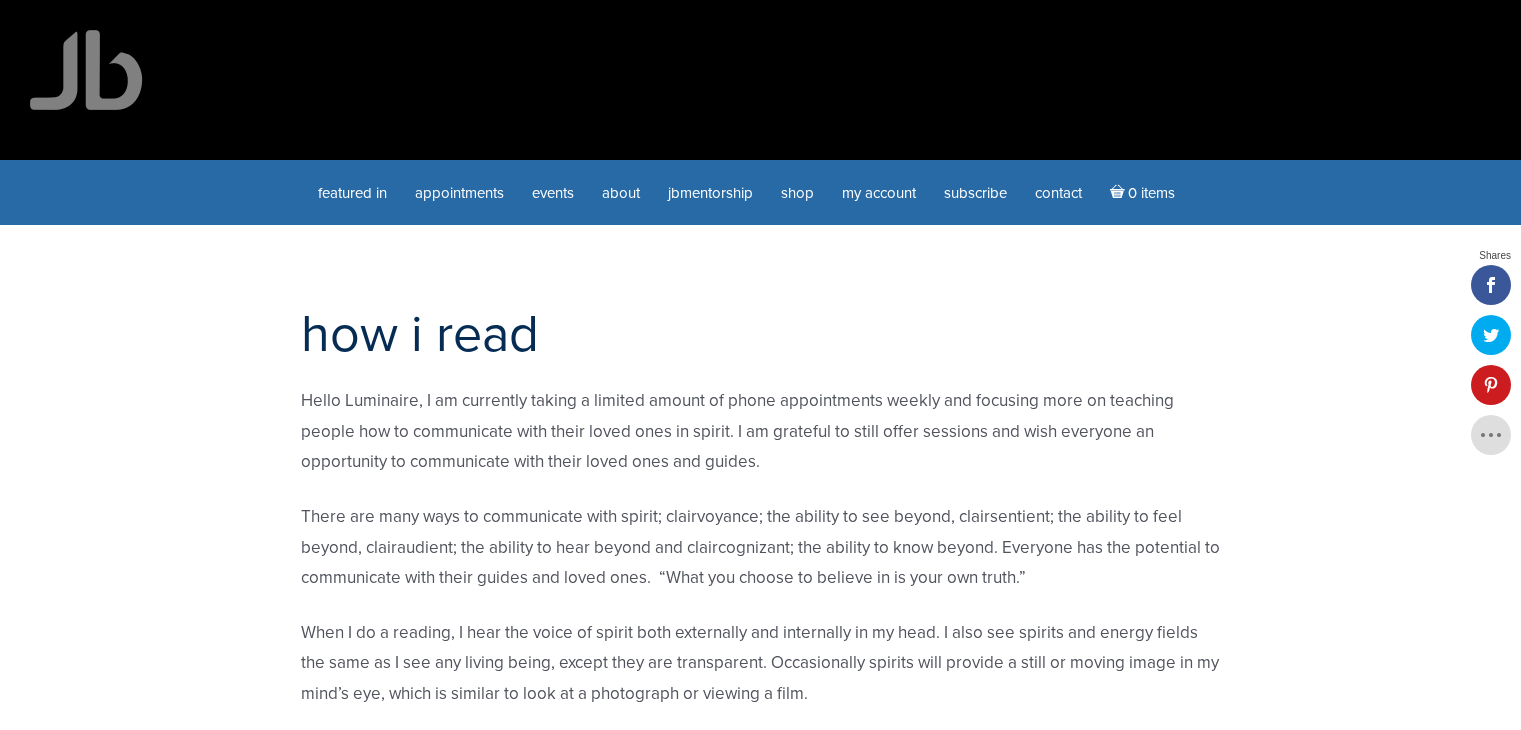 scroll, scrollTop: 0, scrollLeft: 0, axis: both 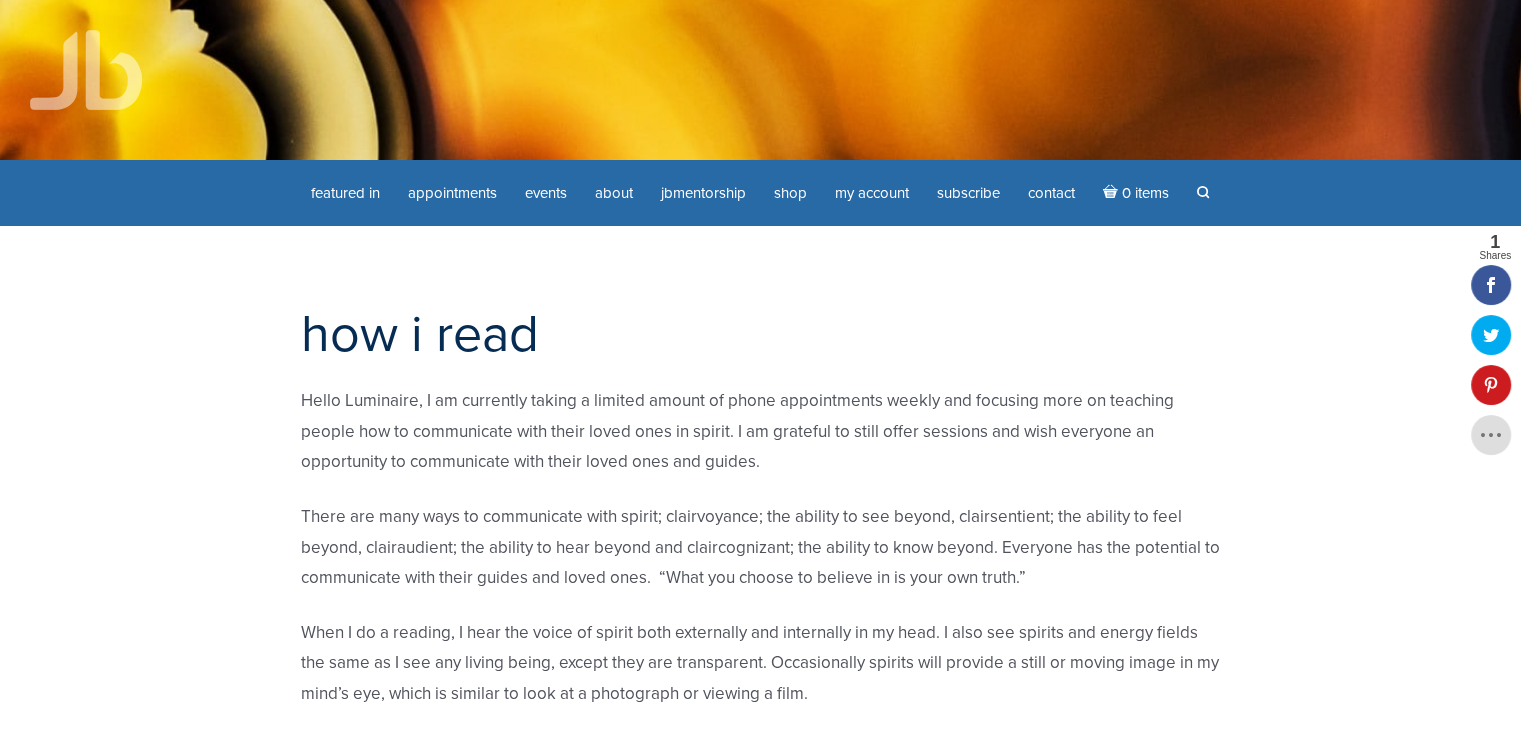 click at bounding box center [86, 70] 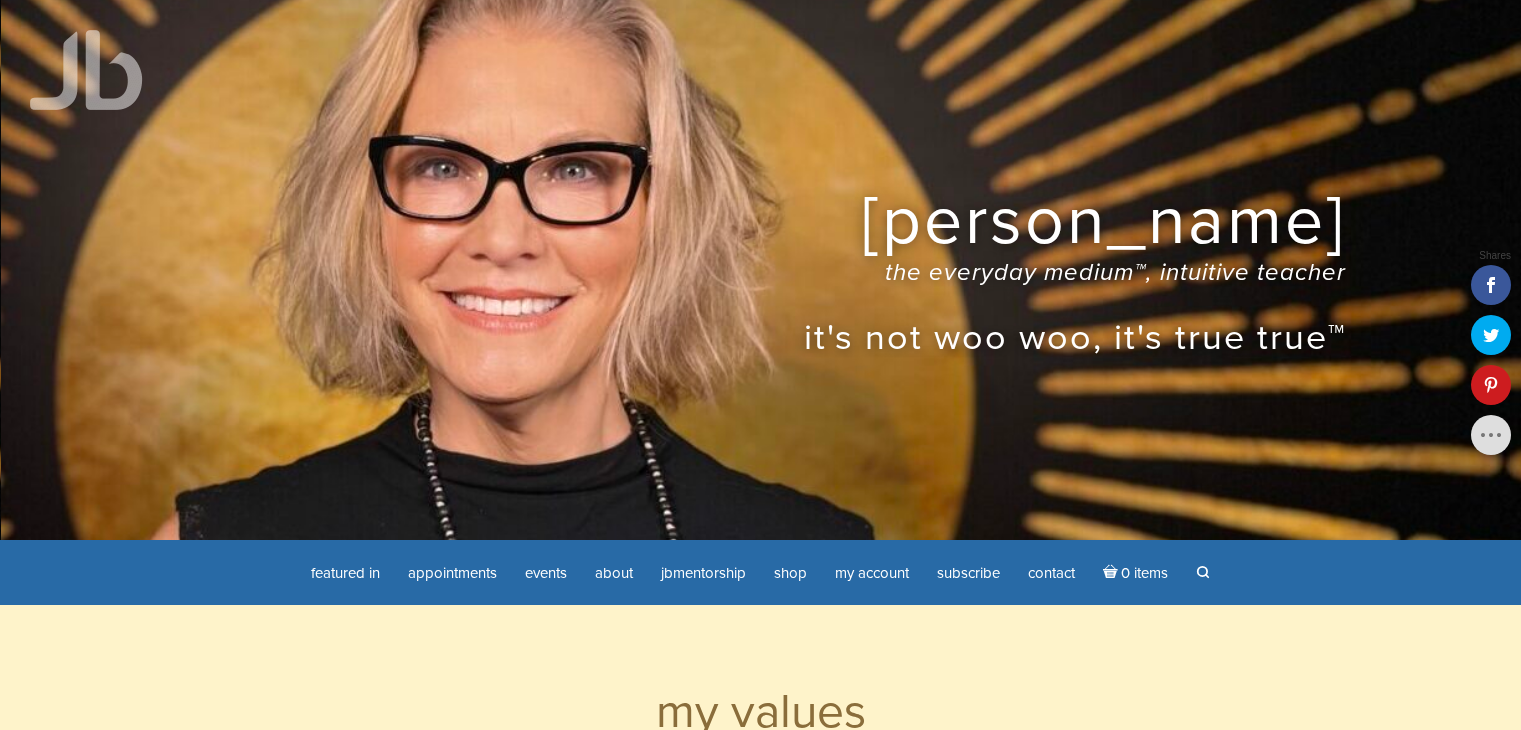 scroll, scrollTop: 0, scrollLeft: 0, axis: both 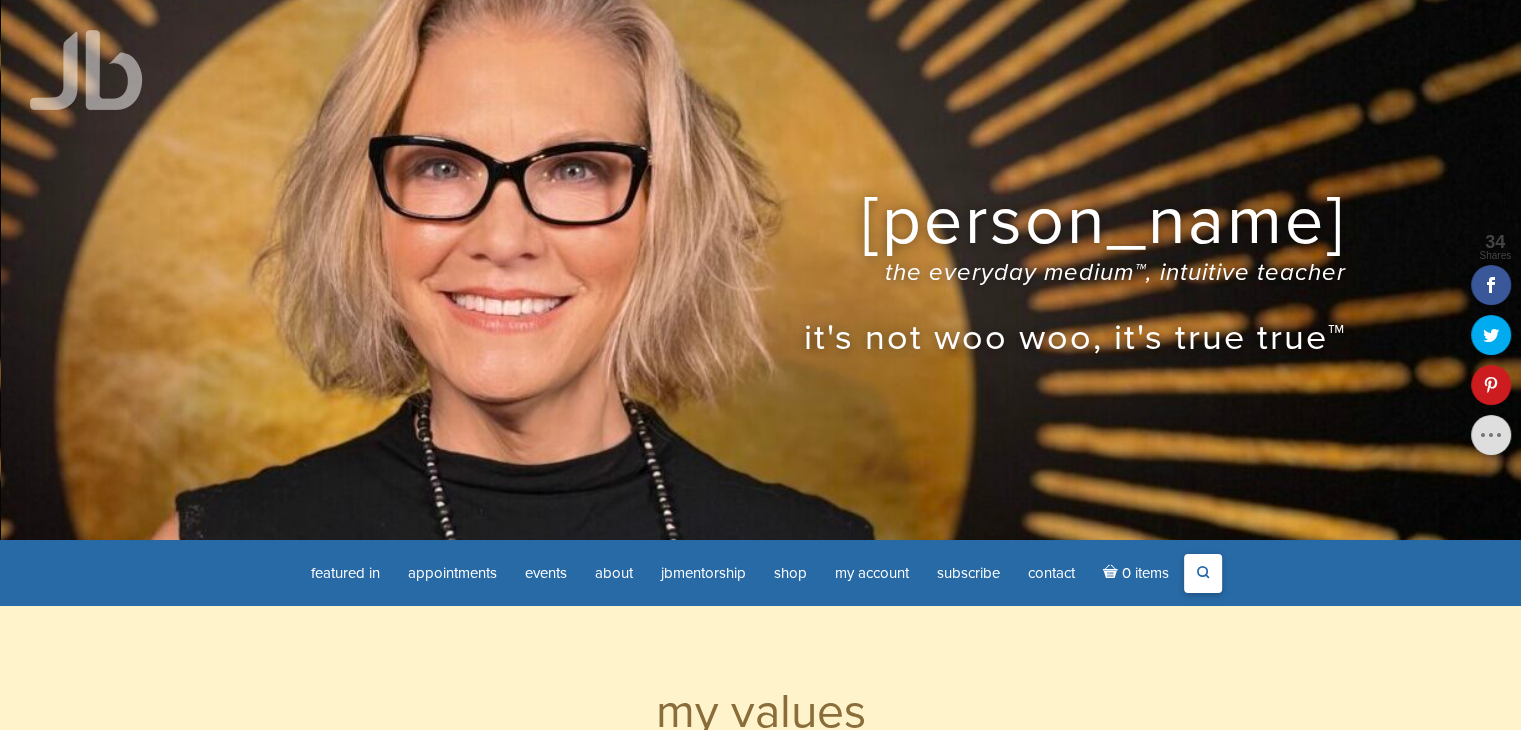 click on "Search" at bounding box center [1203, 573] 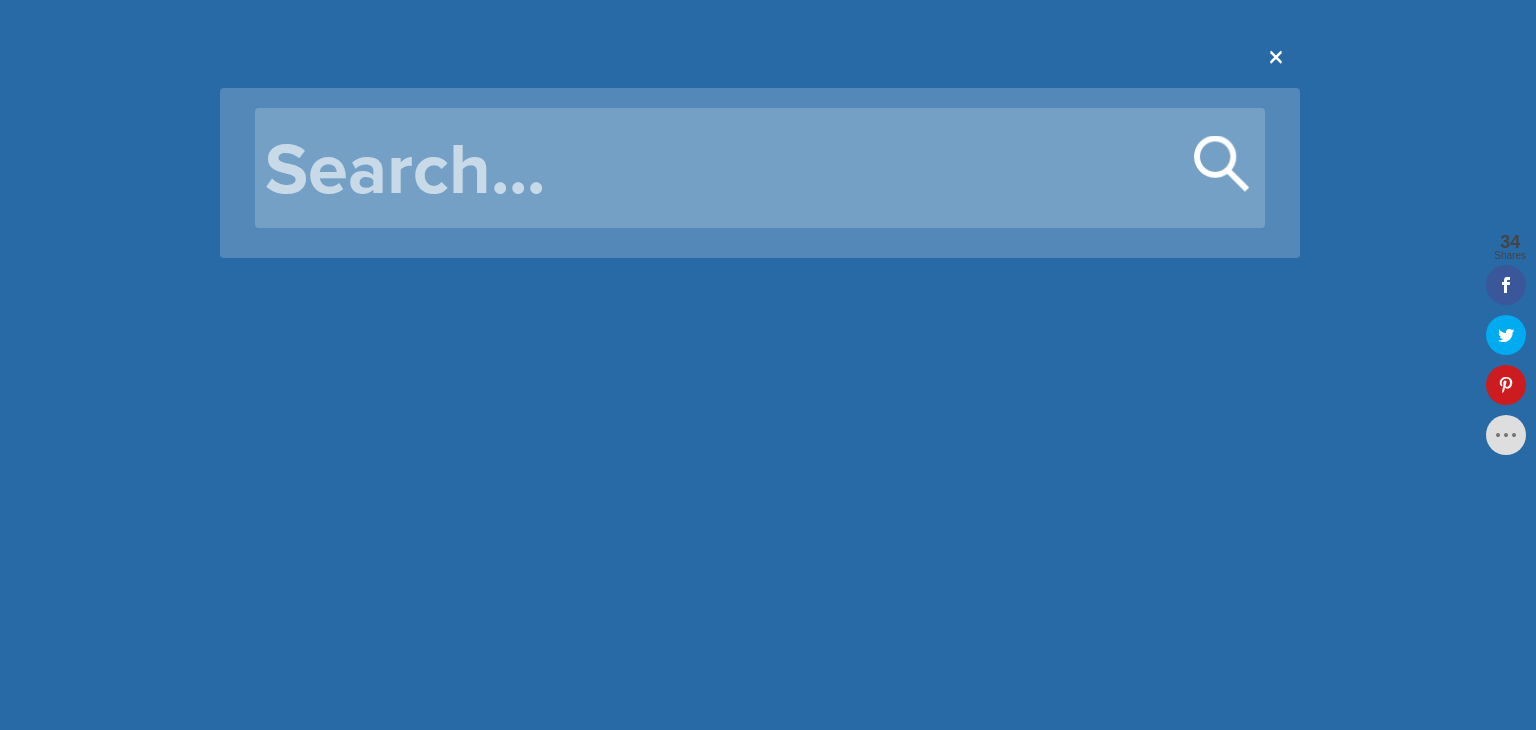 click on "Search for:" at bounding box center [760, 168] 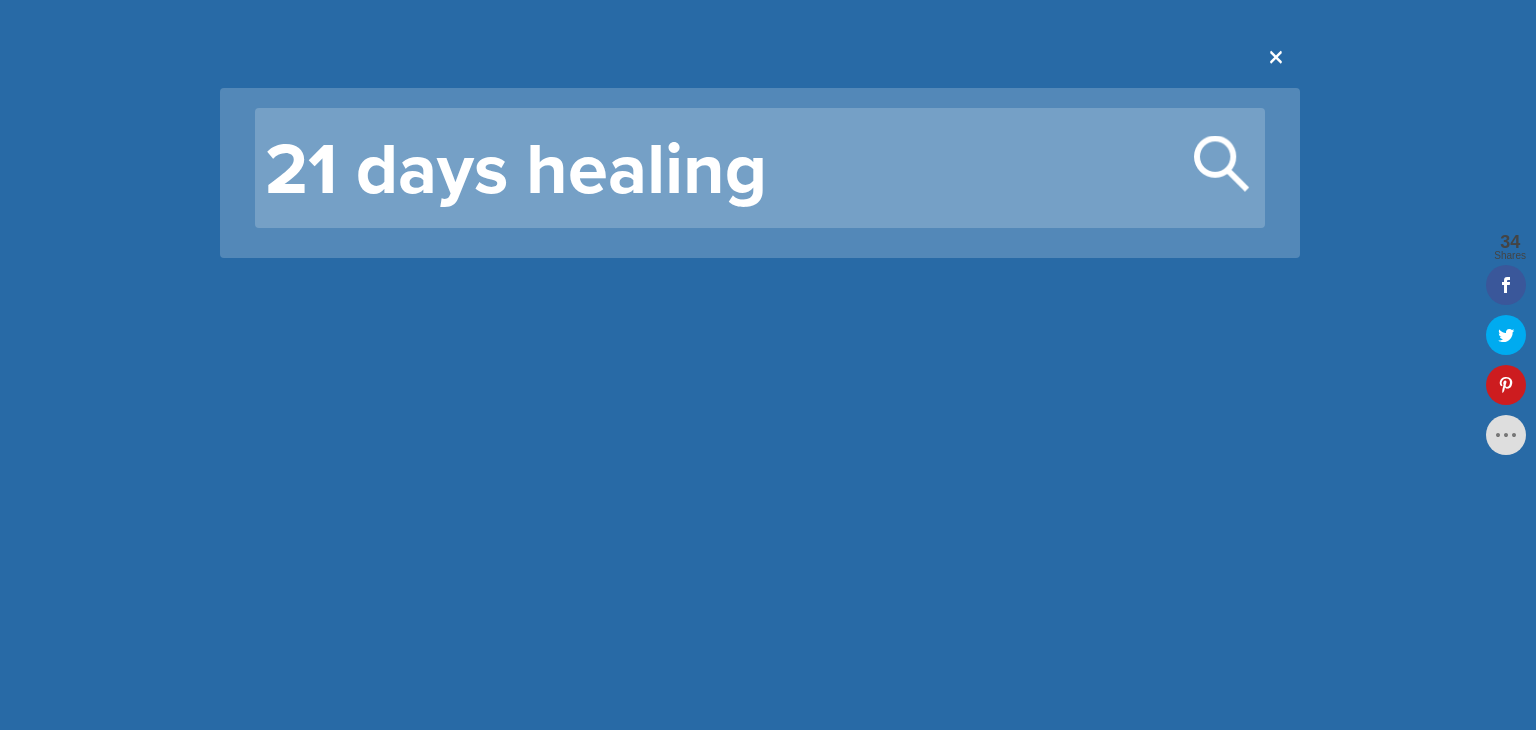 type on "21 days healing" 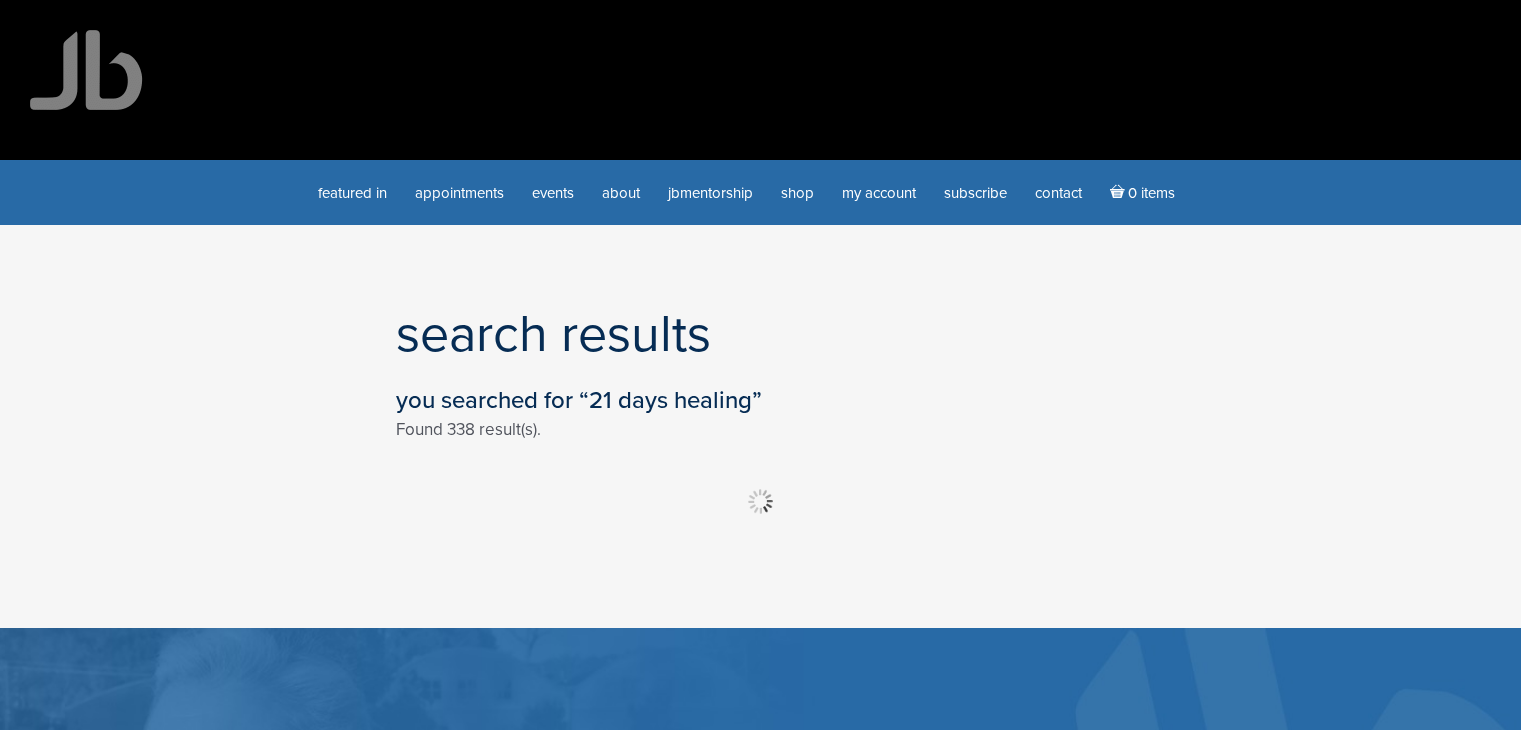 scroll, scrollTop: 0, scrollLeft: 0, axis: both 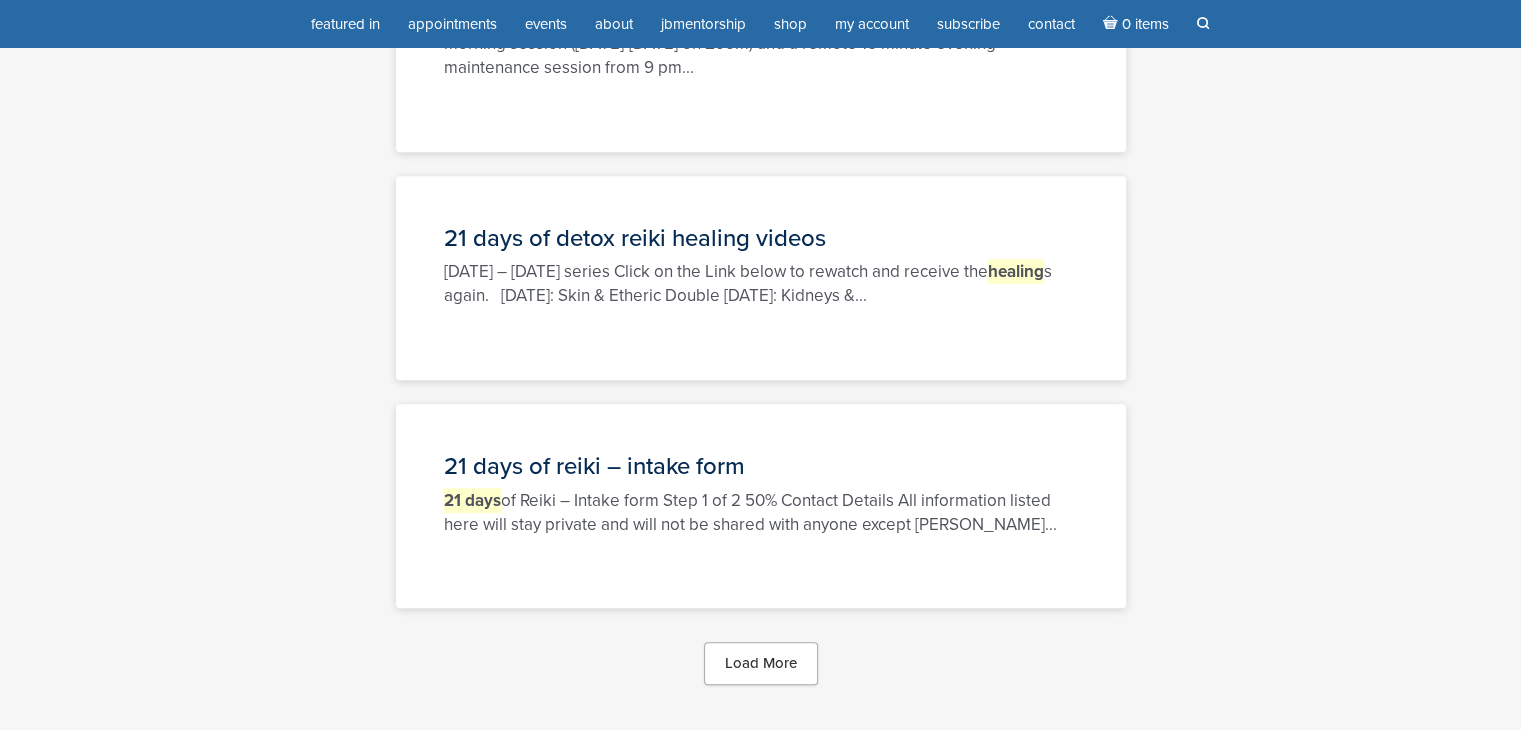 click on "Load More" at bounding box center [761, 663] 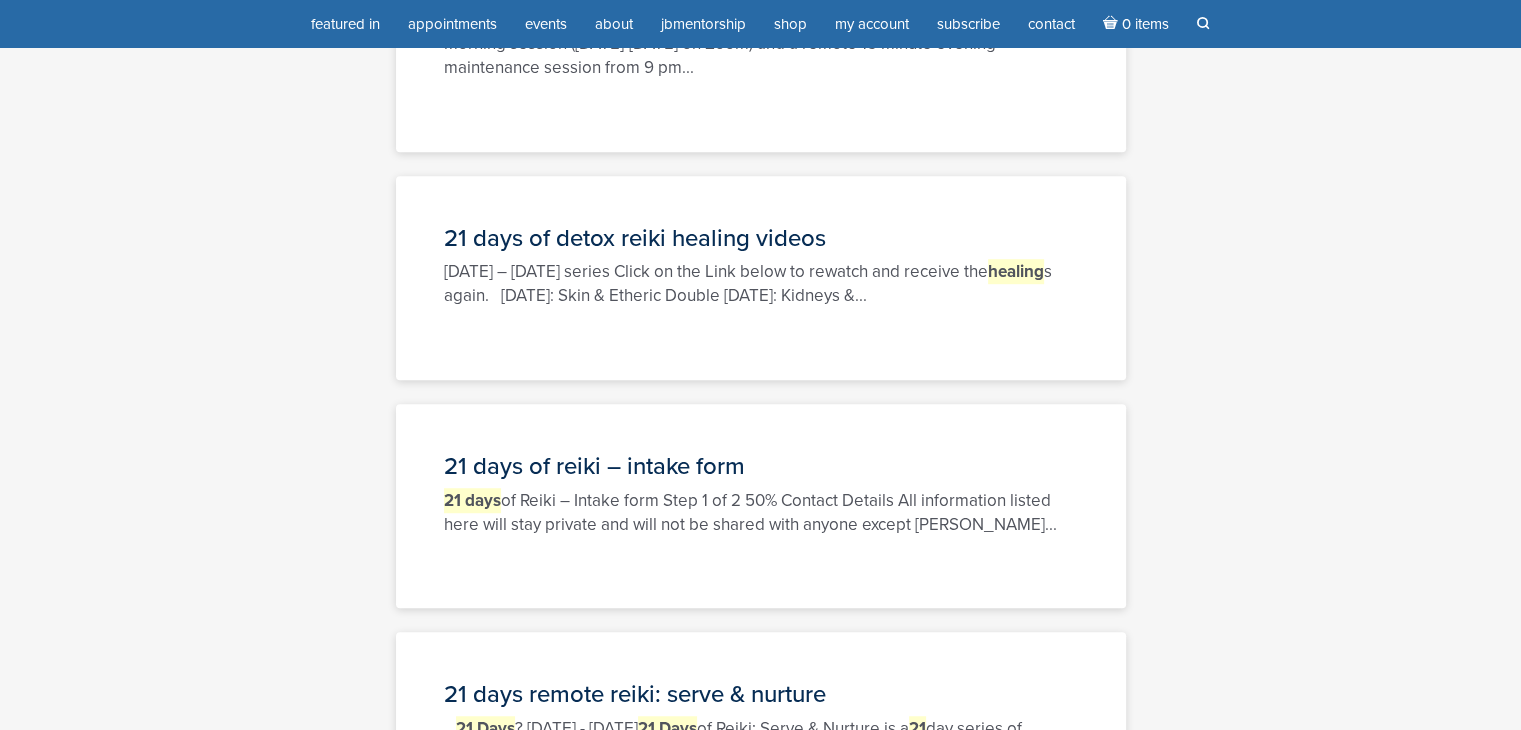 scroll, scrollTop: 1852, scrollLeft: 0, axis: vertical 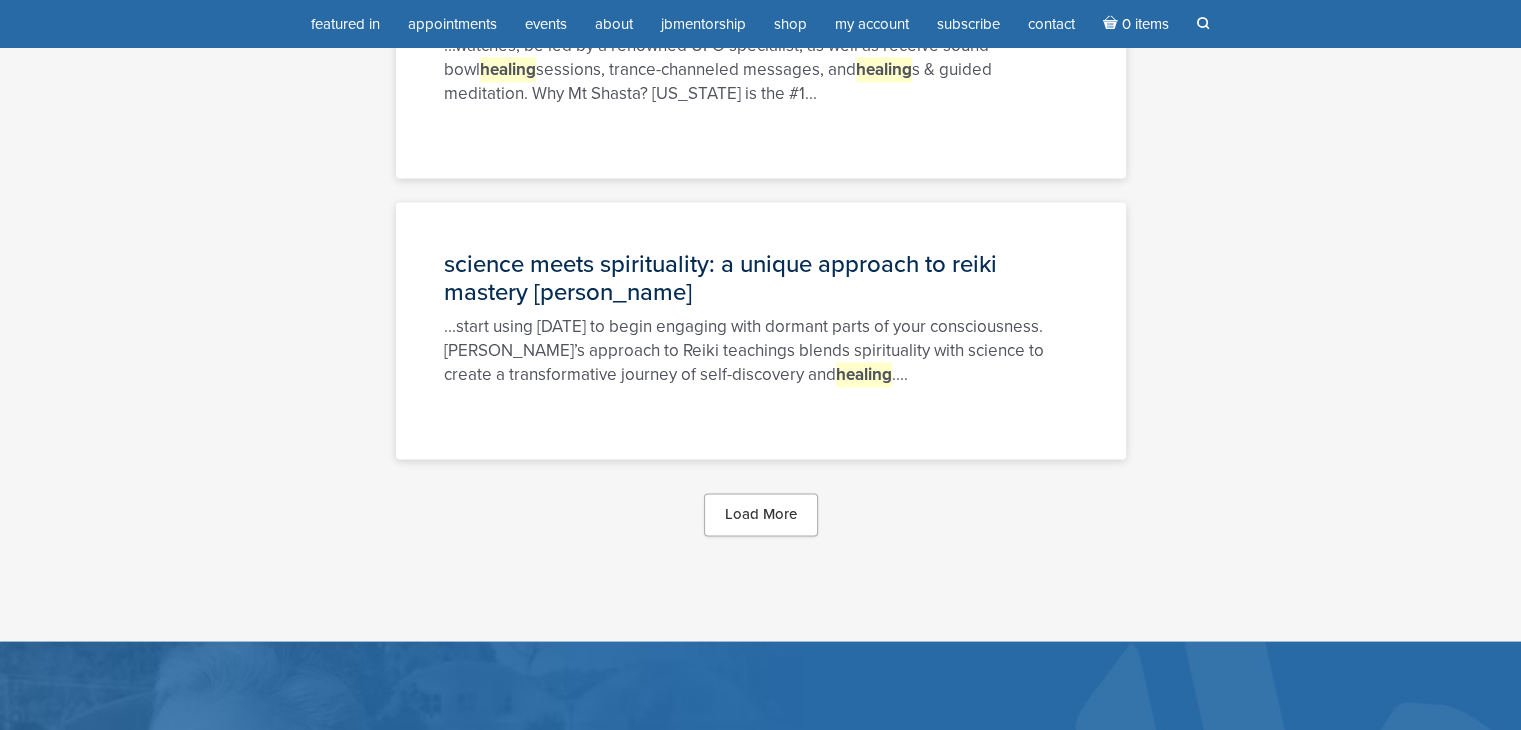 click on "Load More" at bounding box center (761, 514) 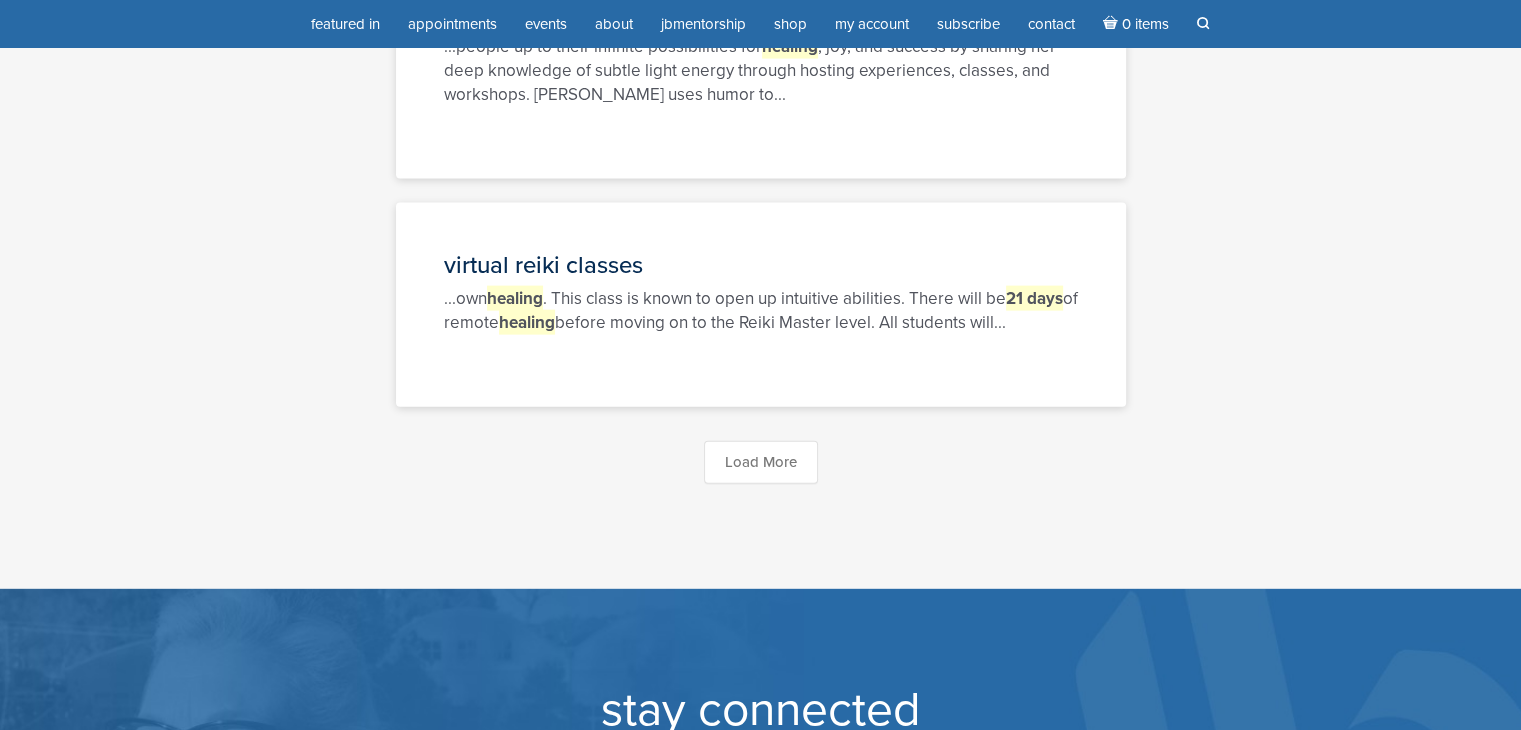 scroll, scrollTop: 4412, scrollLeft: 0, axis: vertical 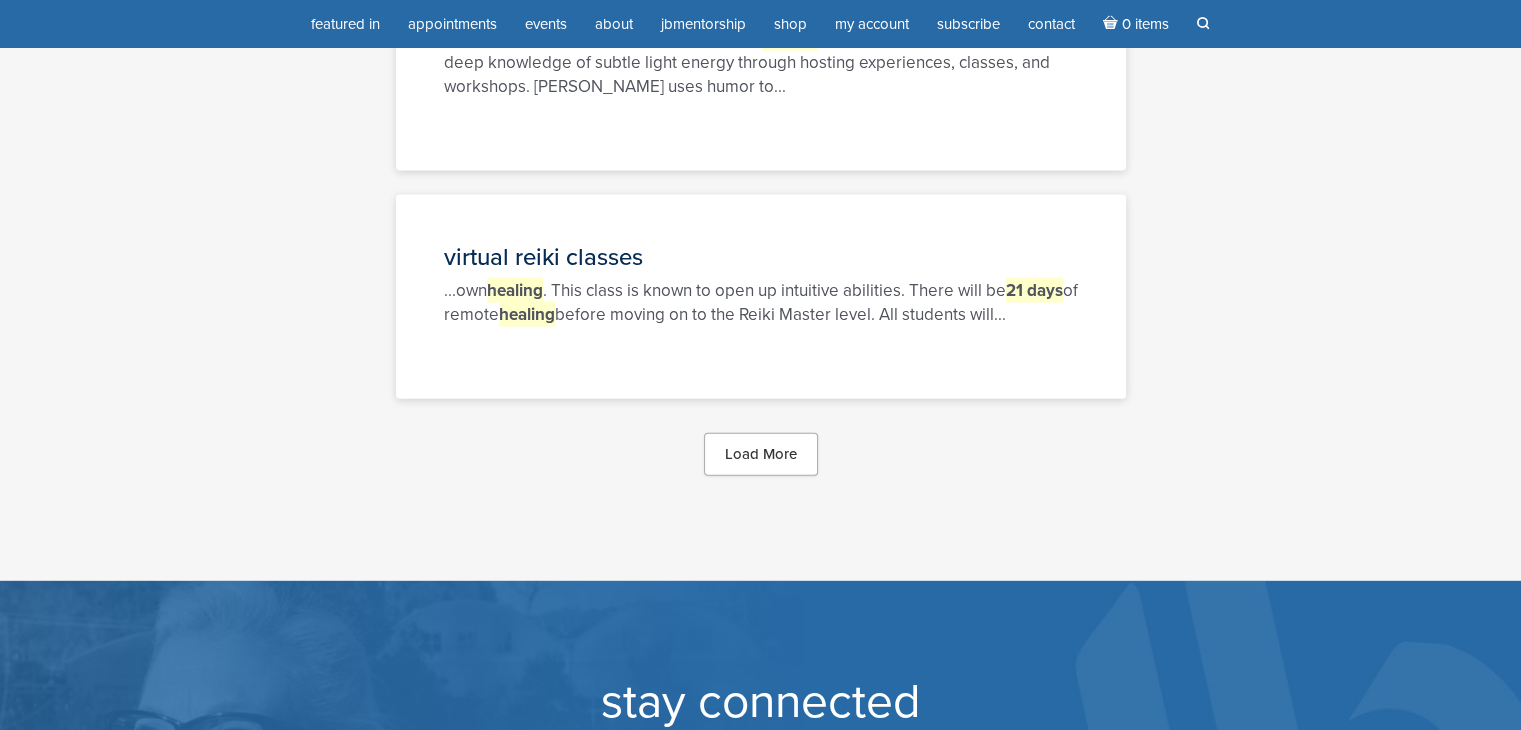 click on "Load More" at bounding box center [761, 454] 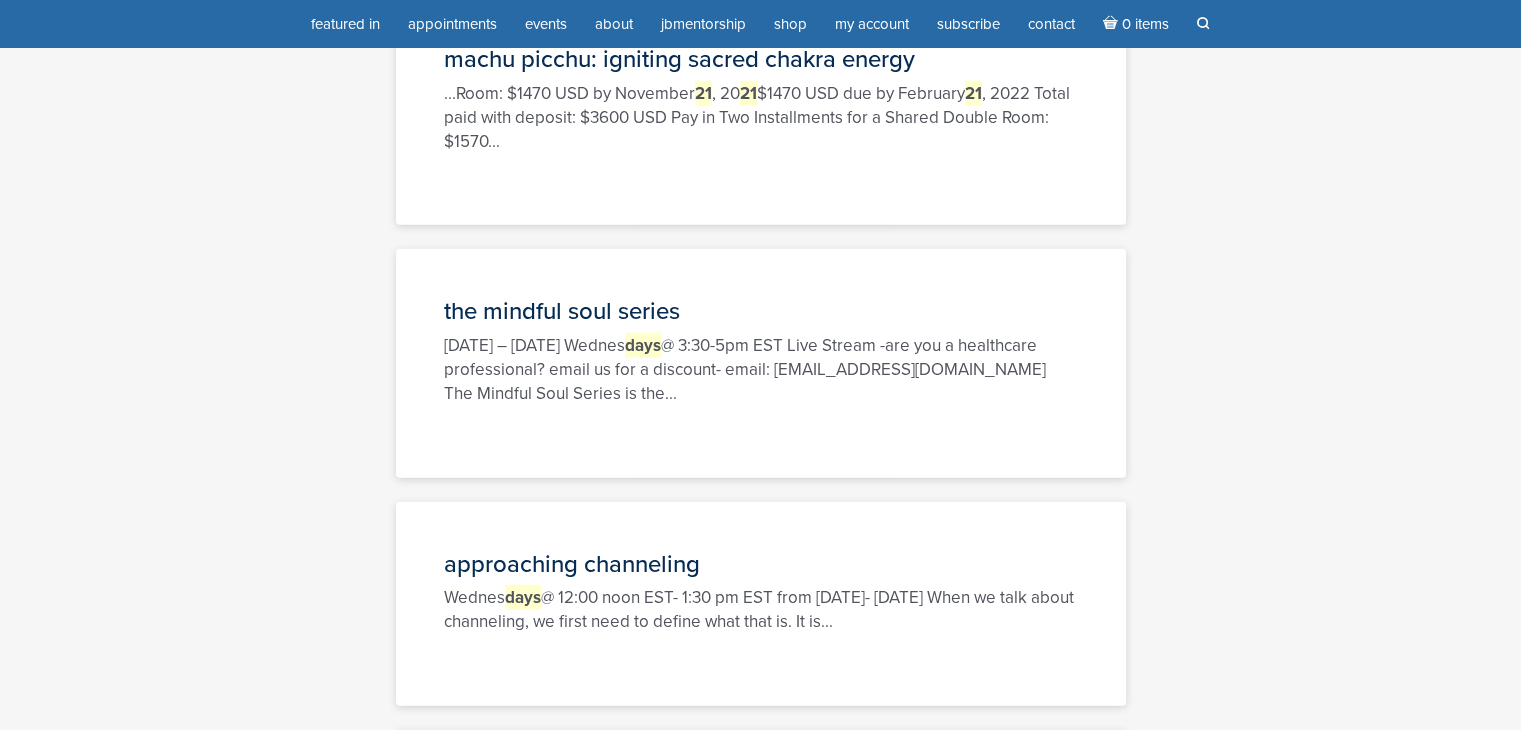 scroll, scrollTop: 4044, scrollLeft: 0, axis: vertical 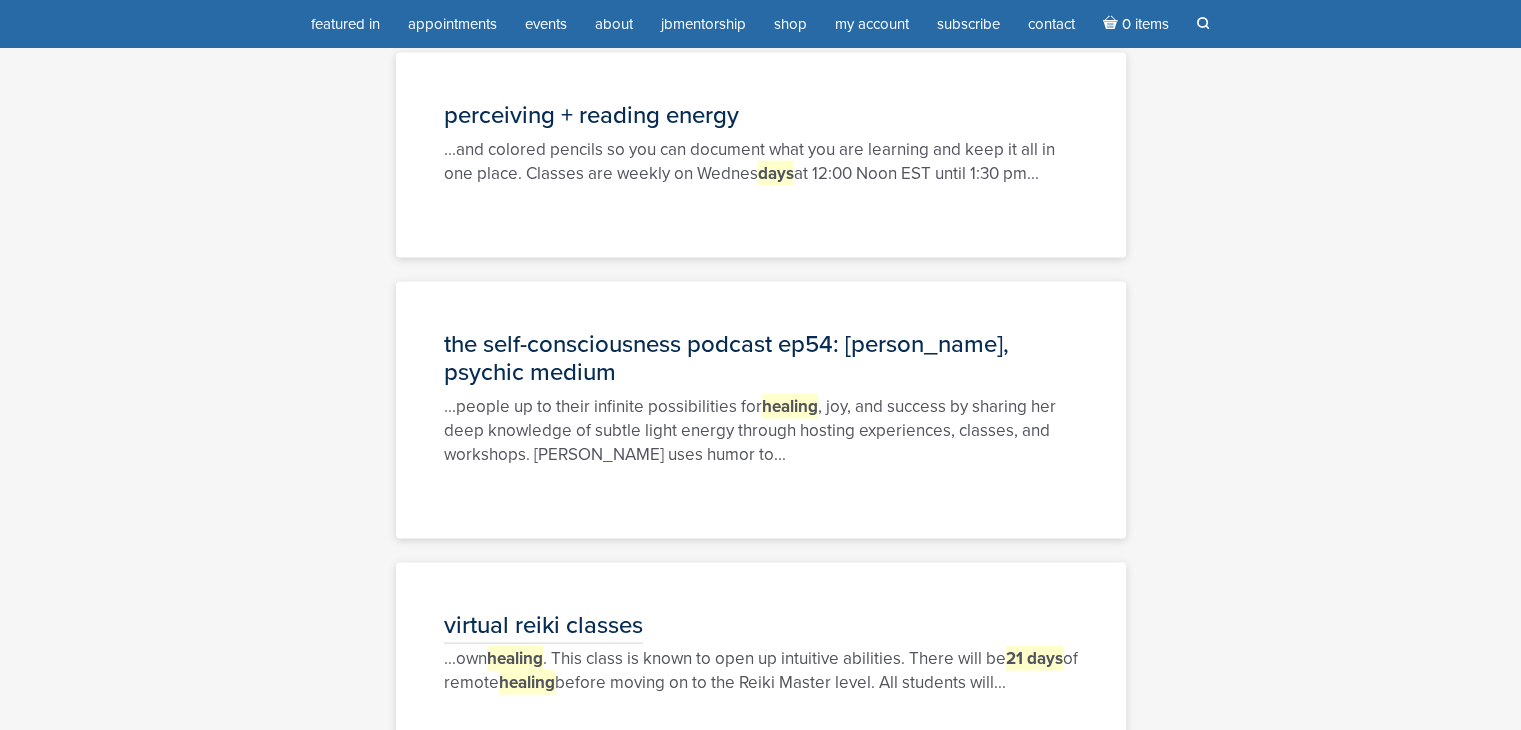 click on "Virtual Reiki Classes" at bounding box center [543, 625] 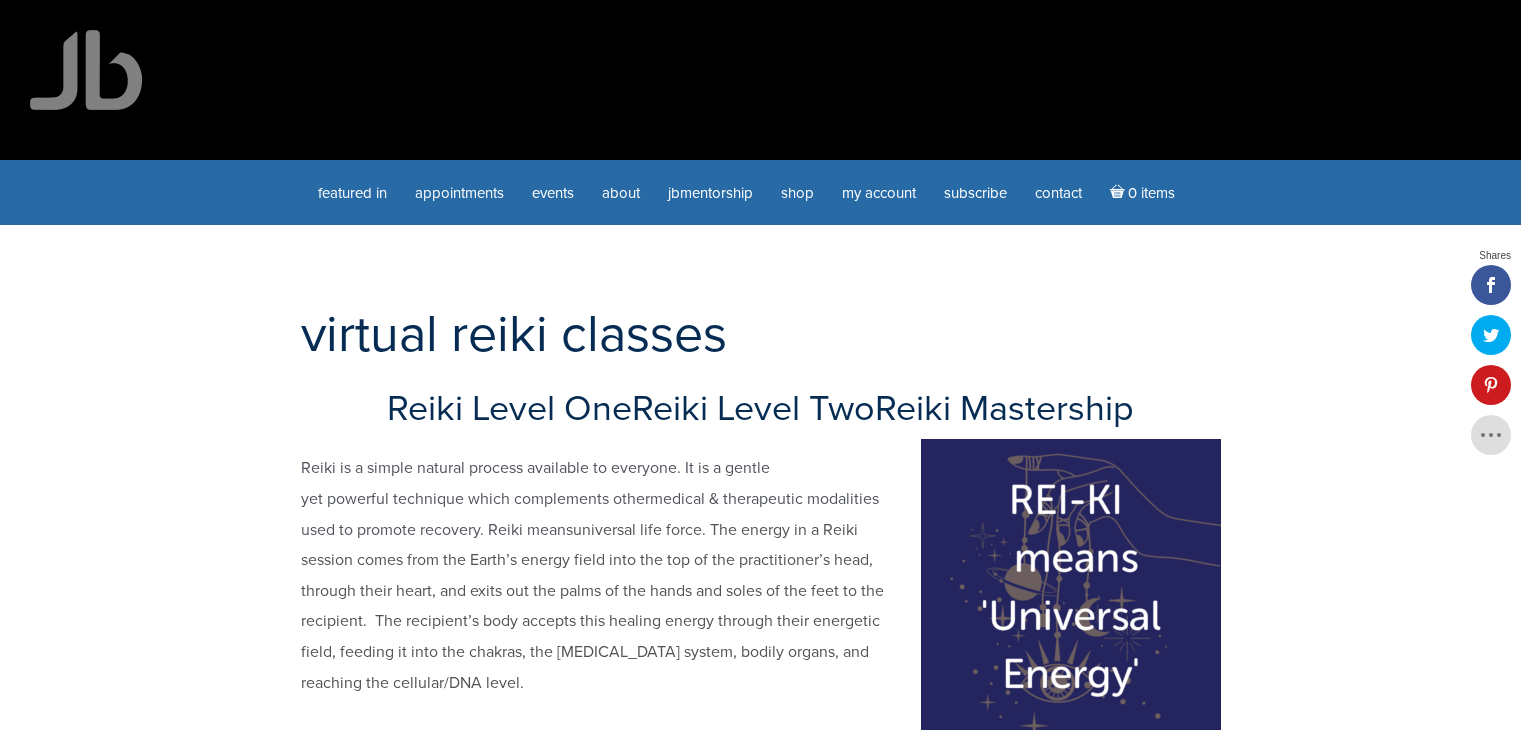 scroll, scrollTop: 0, scrollLeft: 0, axis: both 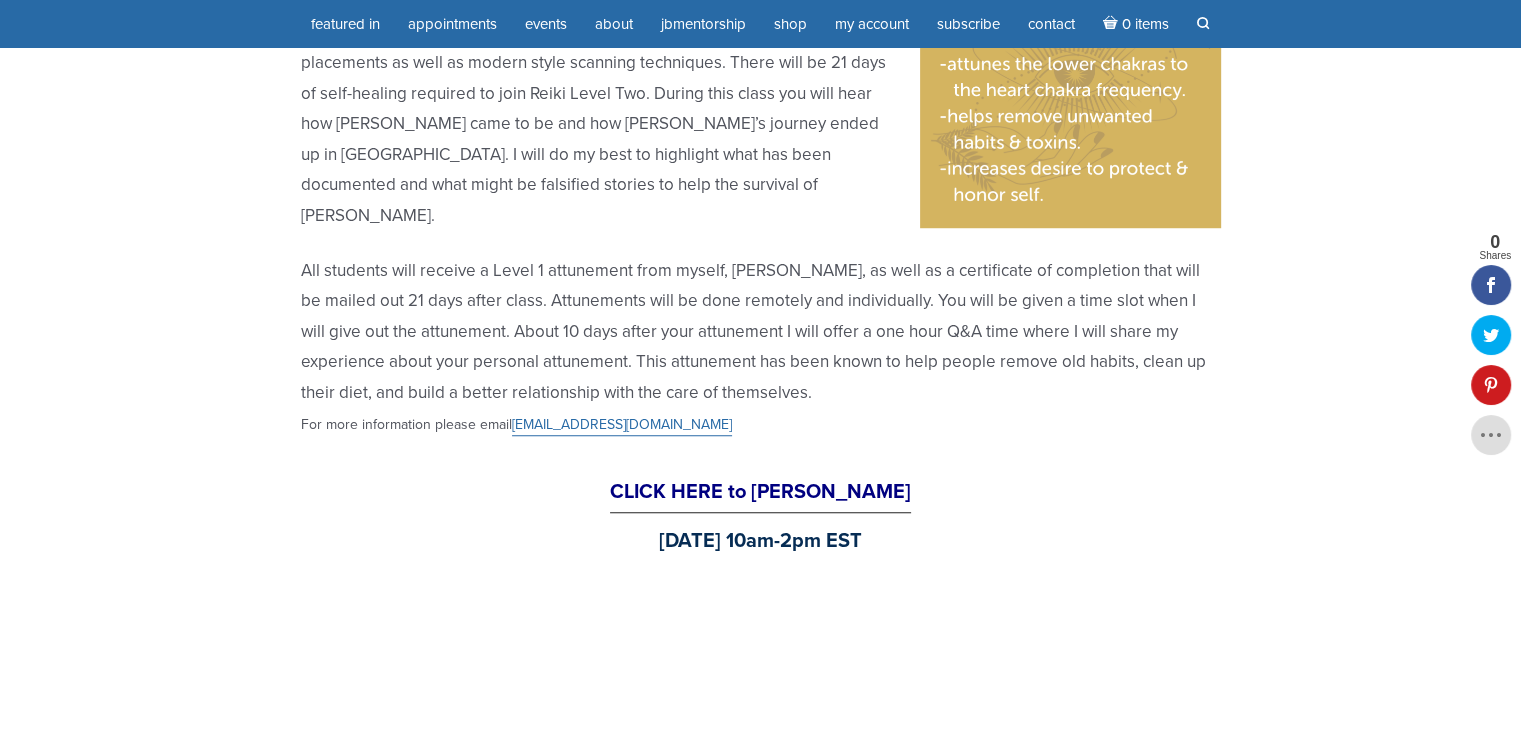 click on "CLICK HERE to [PERSON_NAME]" at bounding box center [760, 491] 